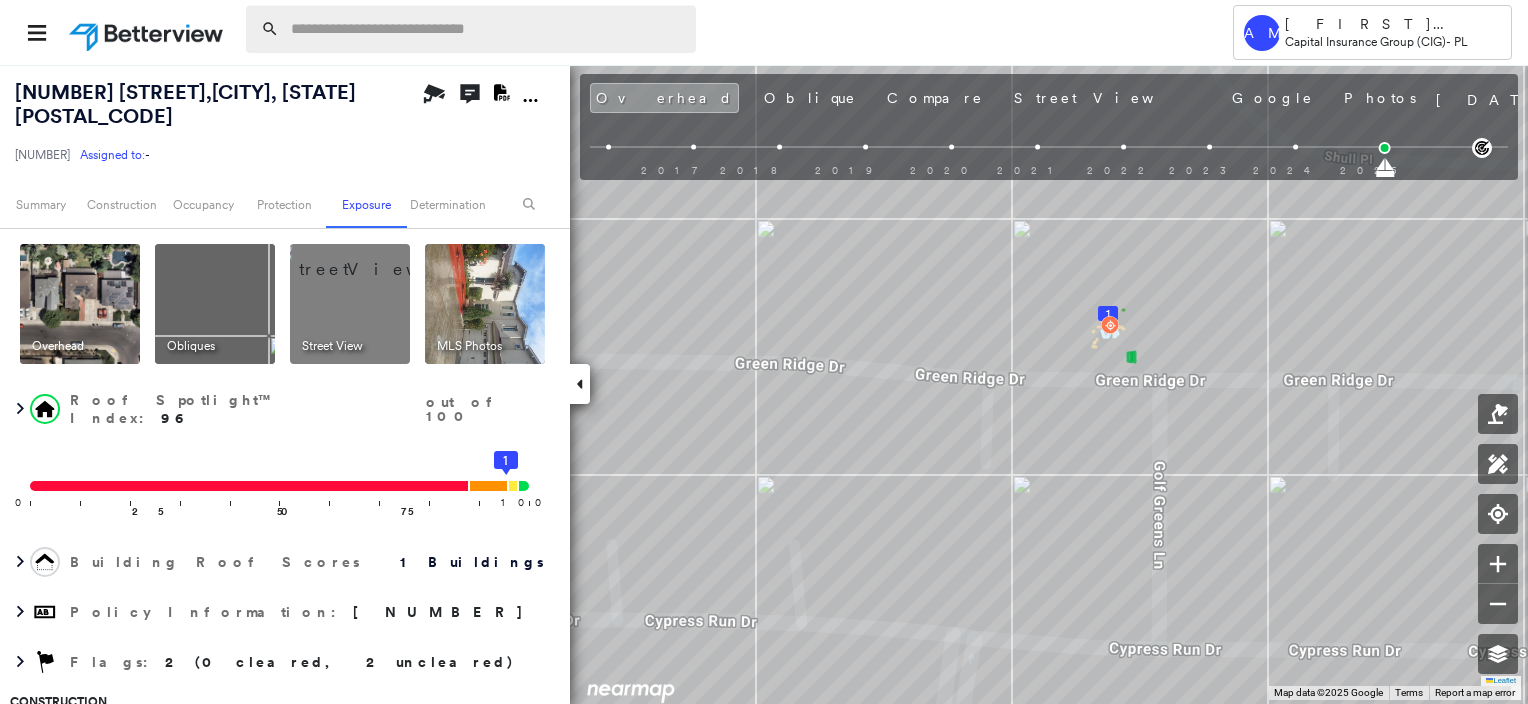 scroll, scrollTop: 0, scrollLeft: 0, axis: both 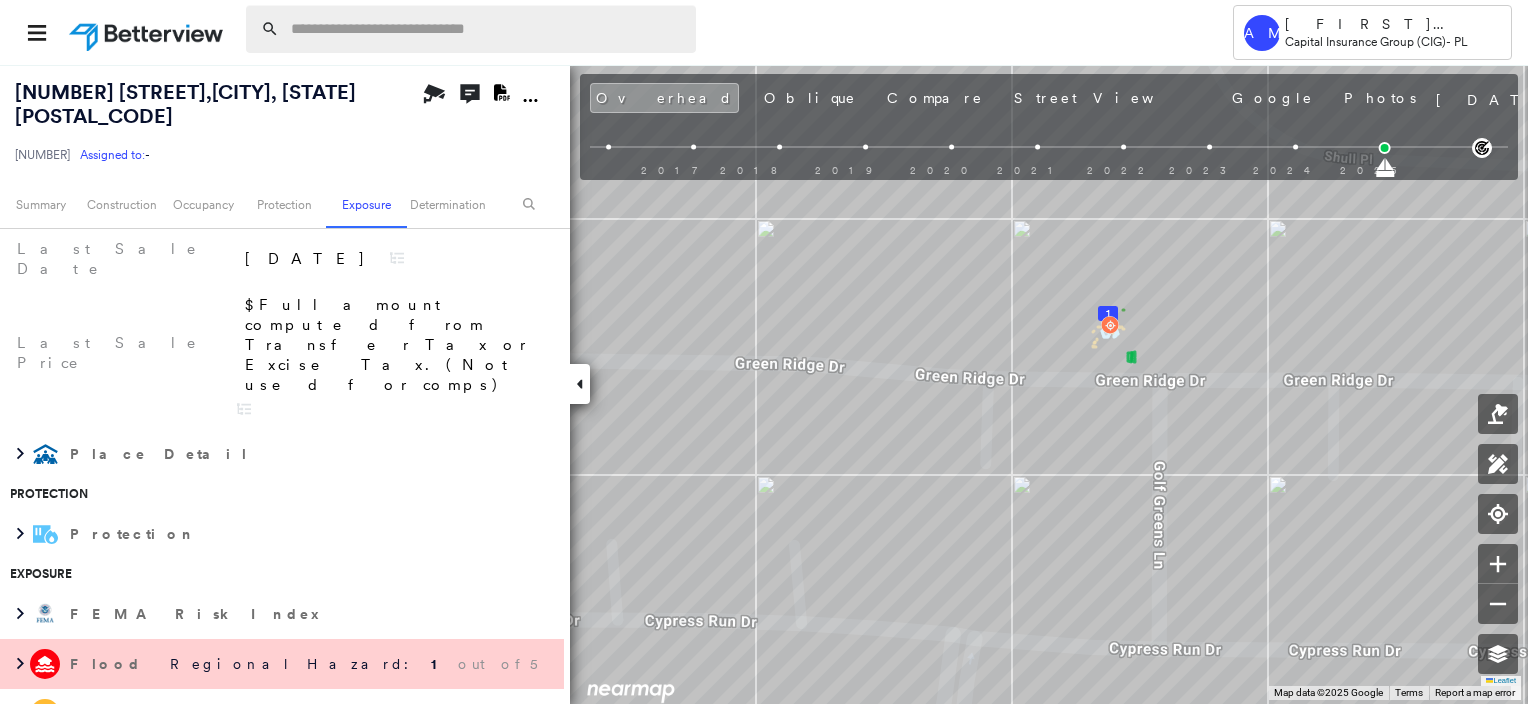 click at bounding box center (487, 29) 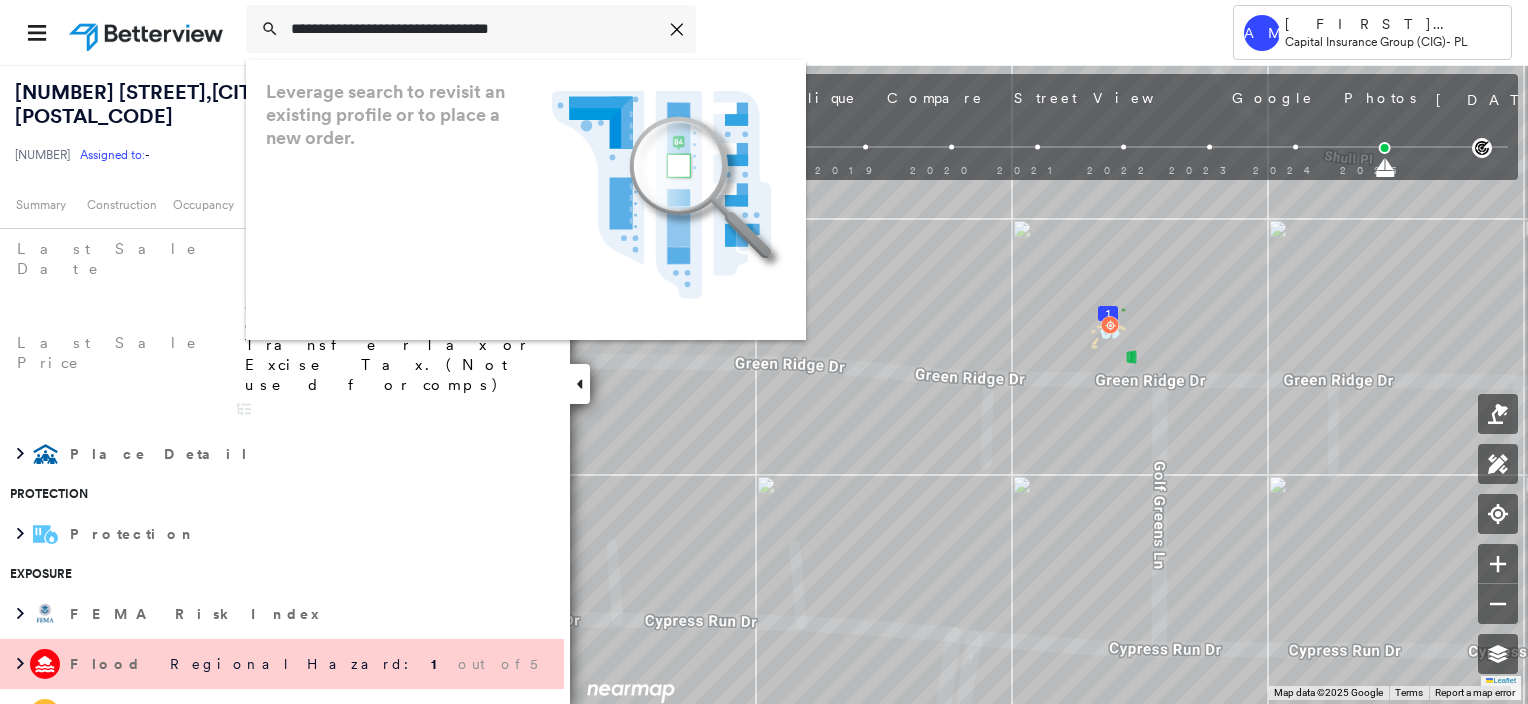 type on "**********" 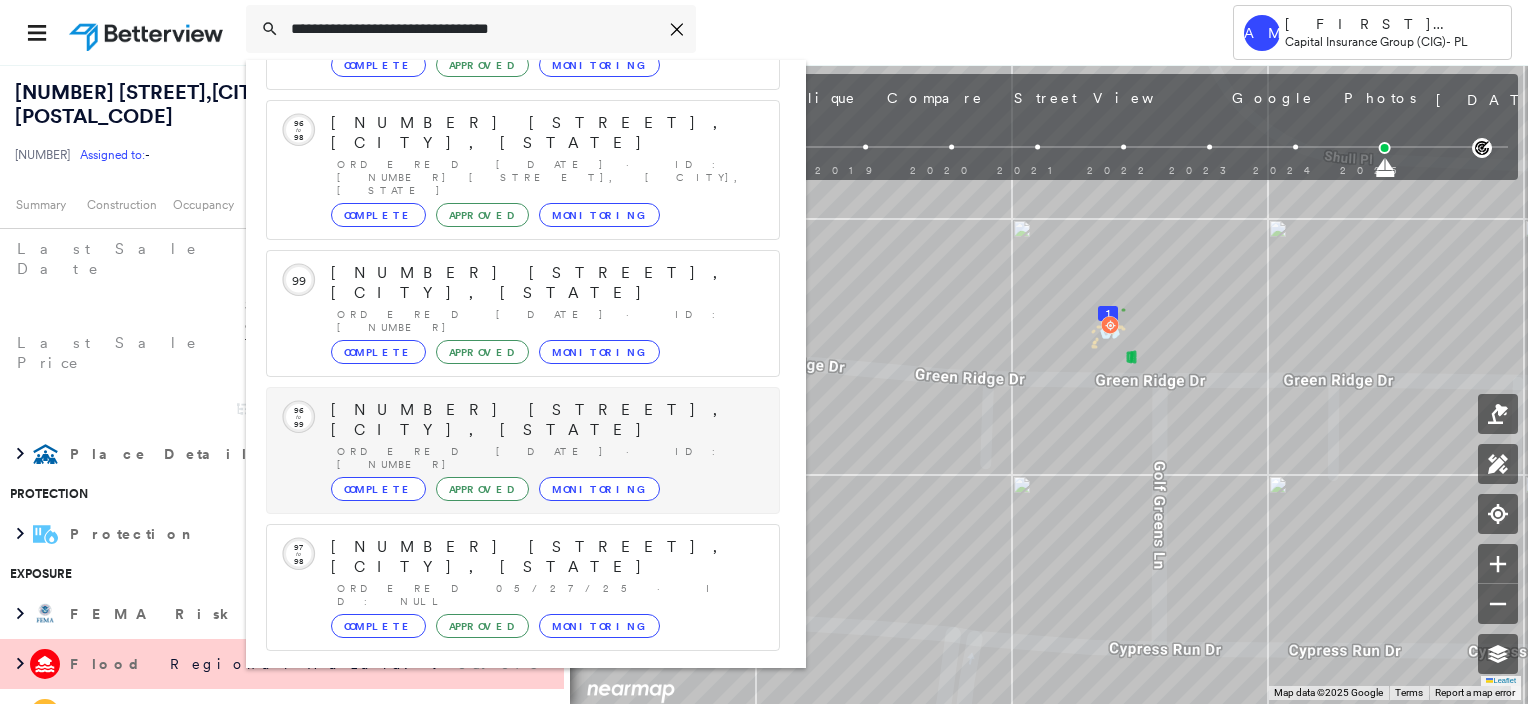 scroll, scrollTop: 208, scrollLeft: 0, axis: vertical 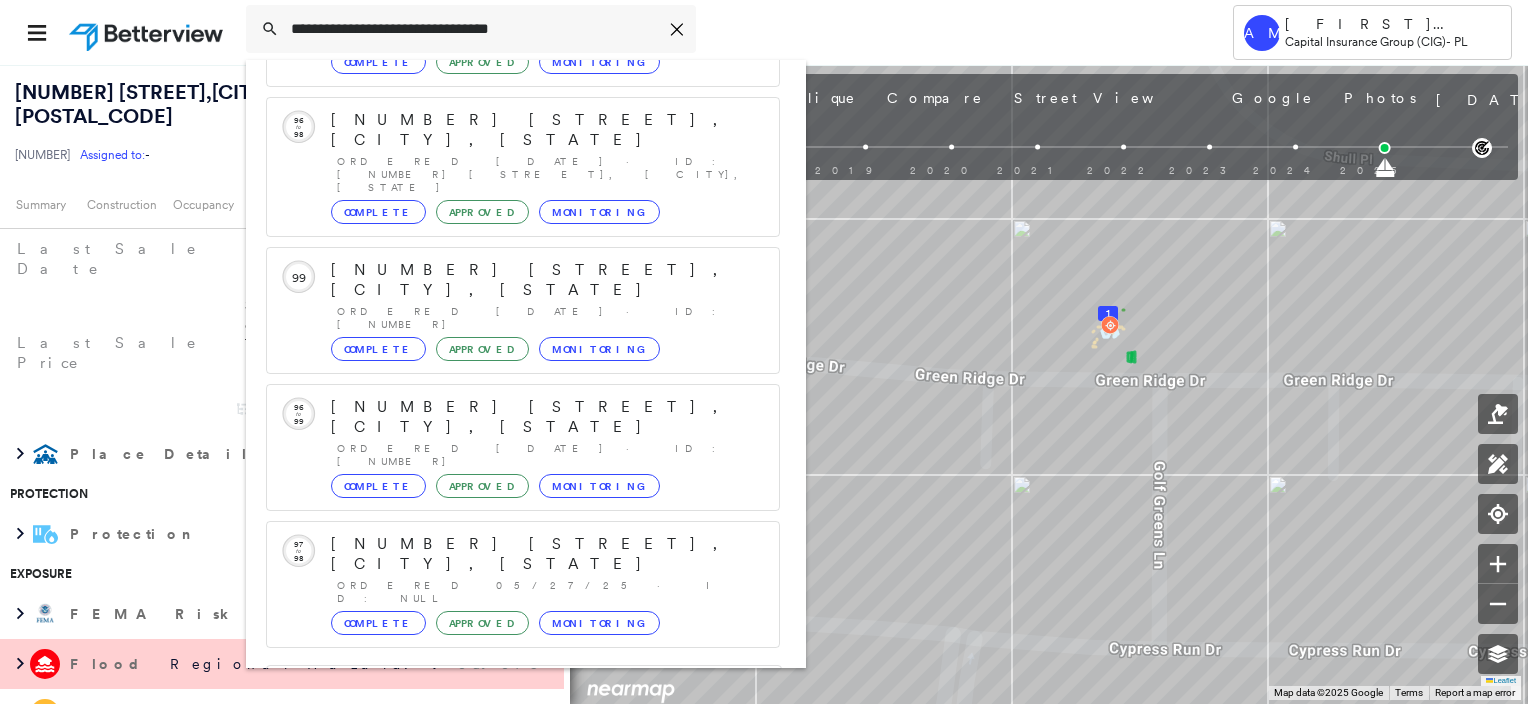 click on "[NUMBER] [STREET], [CITY], [STATE]" at bounding box center (501, 829) 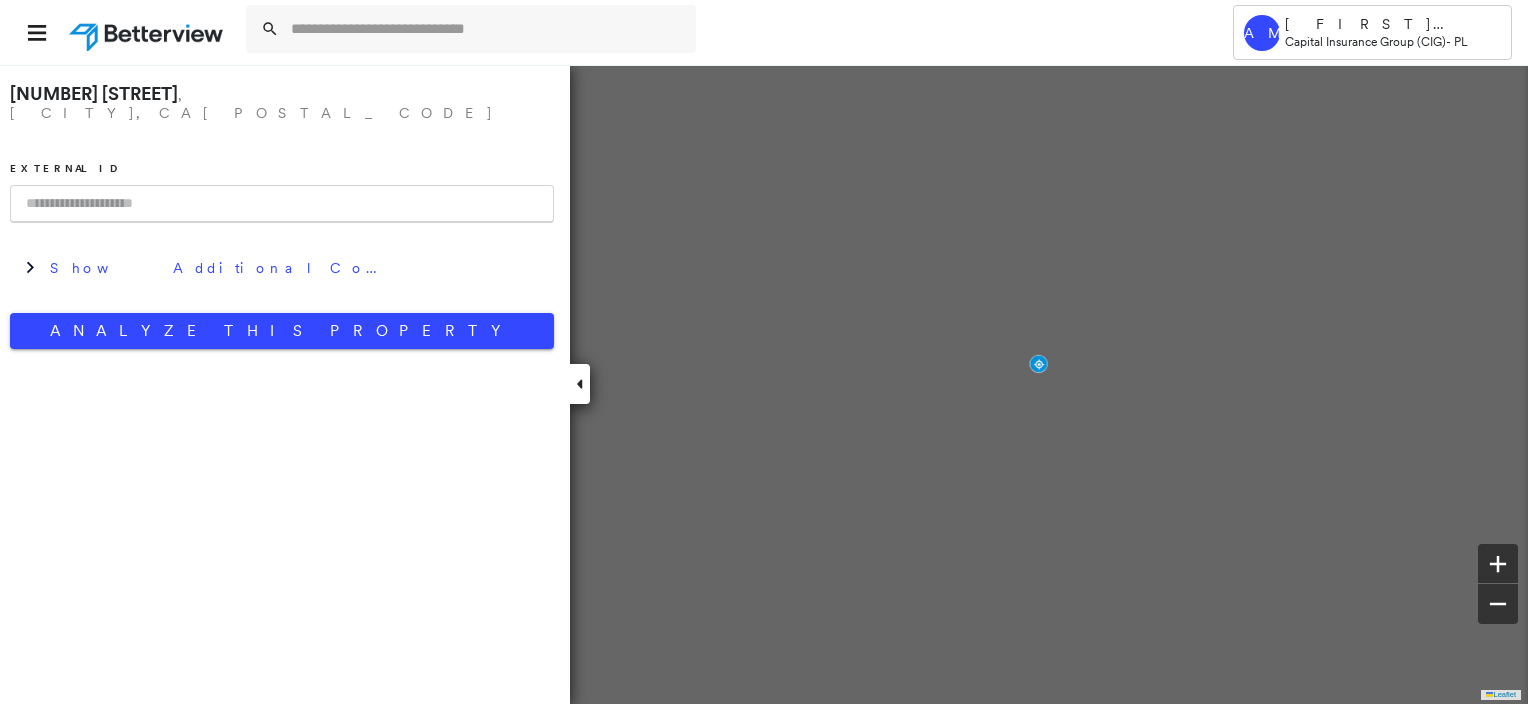scroll, scrollTop: 0, scrollLeft: 0, axis: both 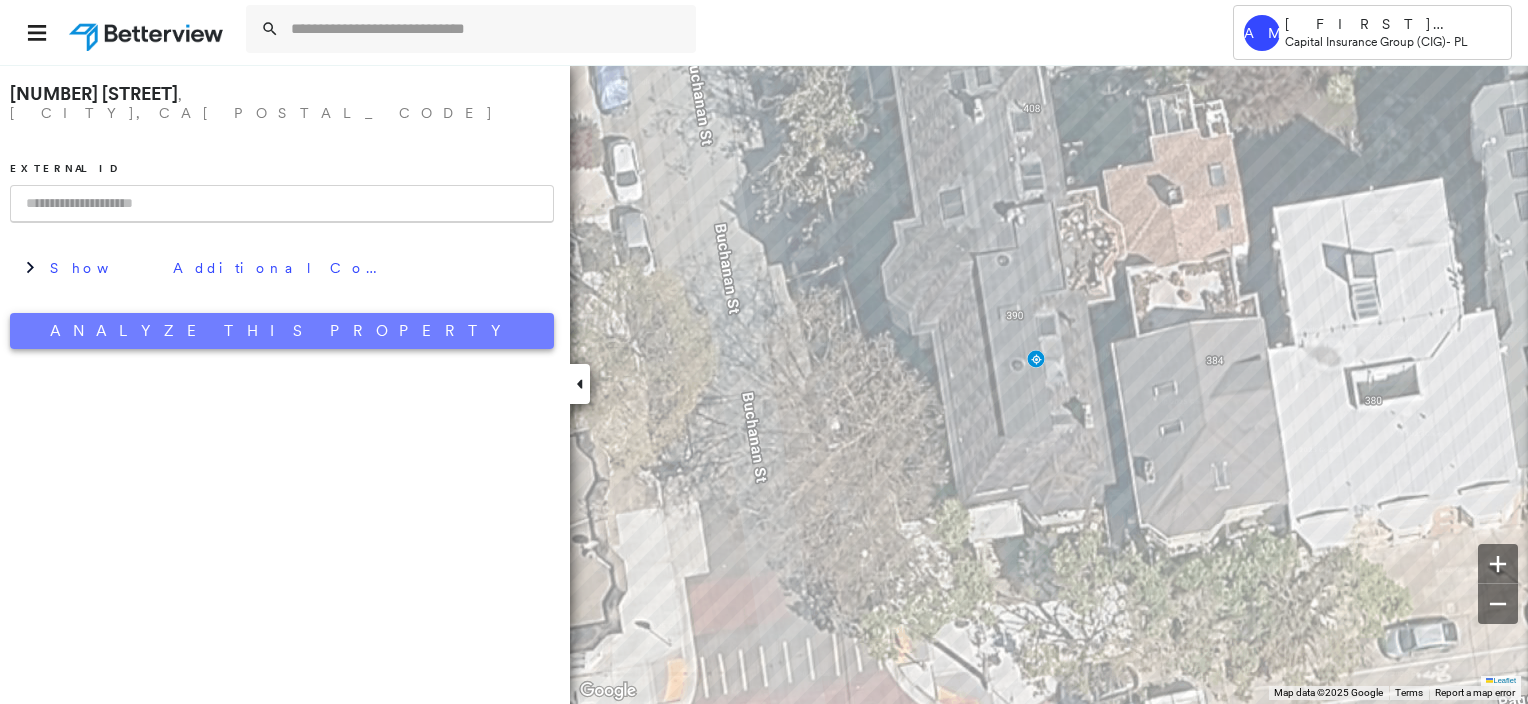 click on "Analyze This Property" at bounding box center [282, 331] 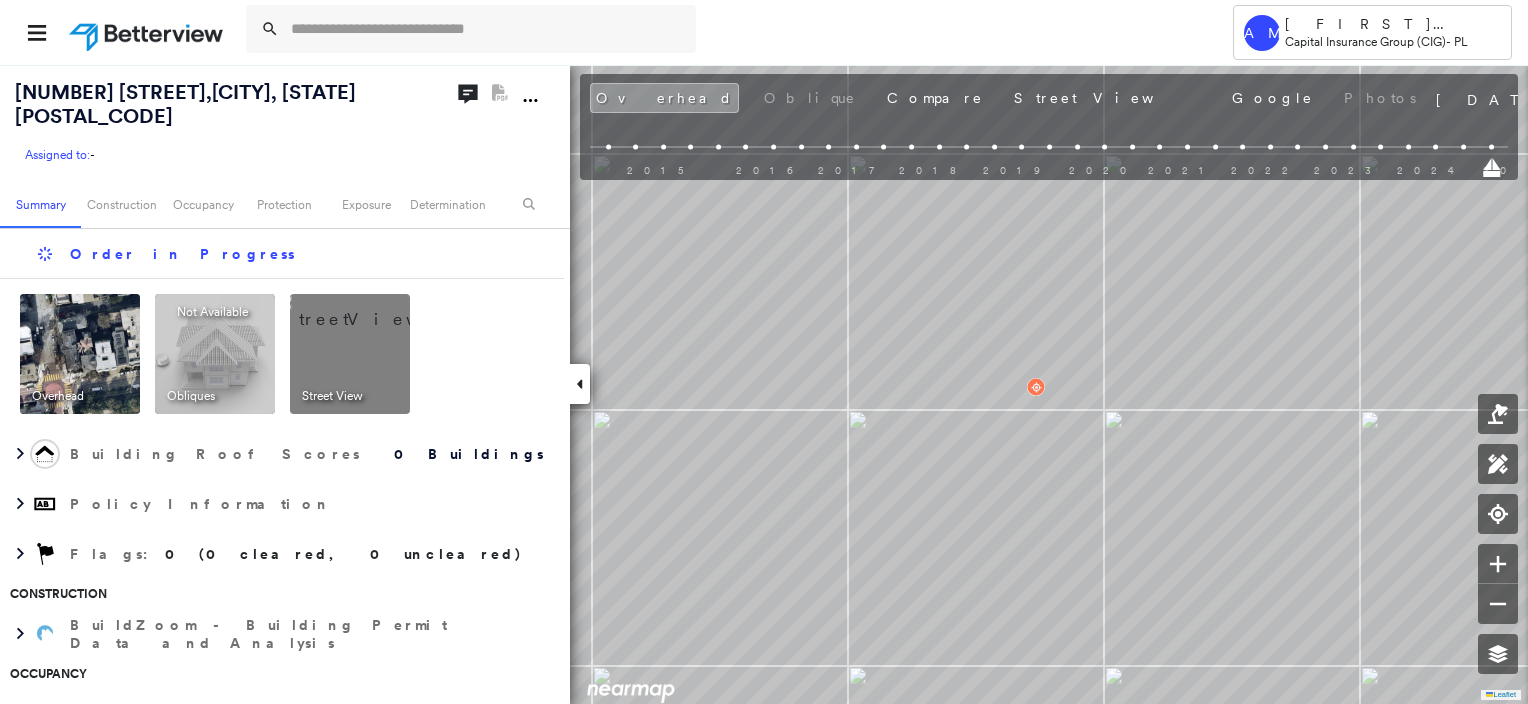 scroll, scrollTop: 0, scrollLeft: 0, axis: both 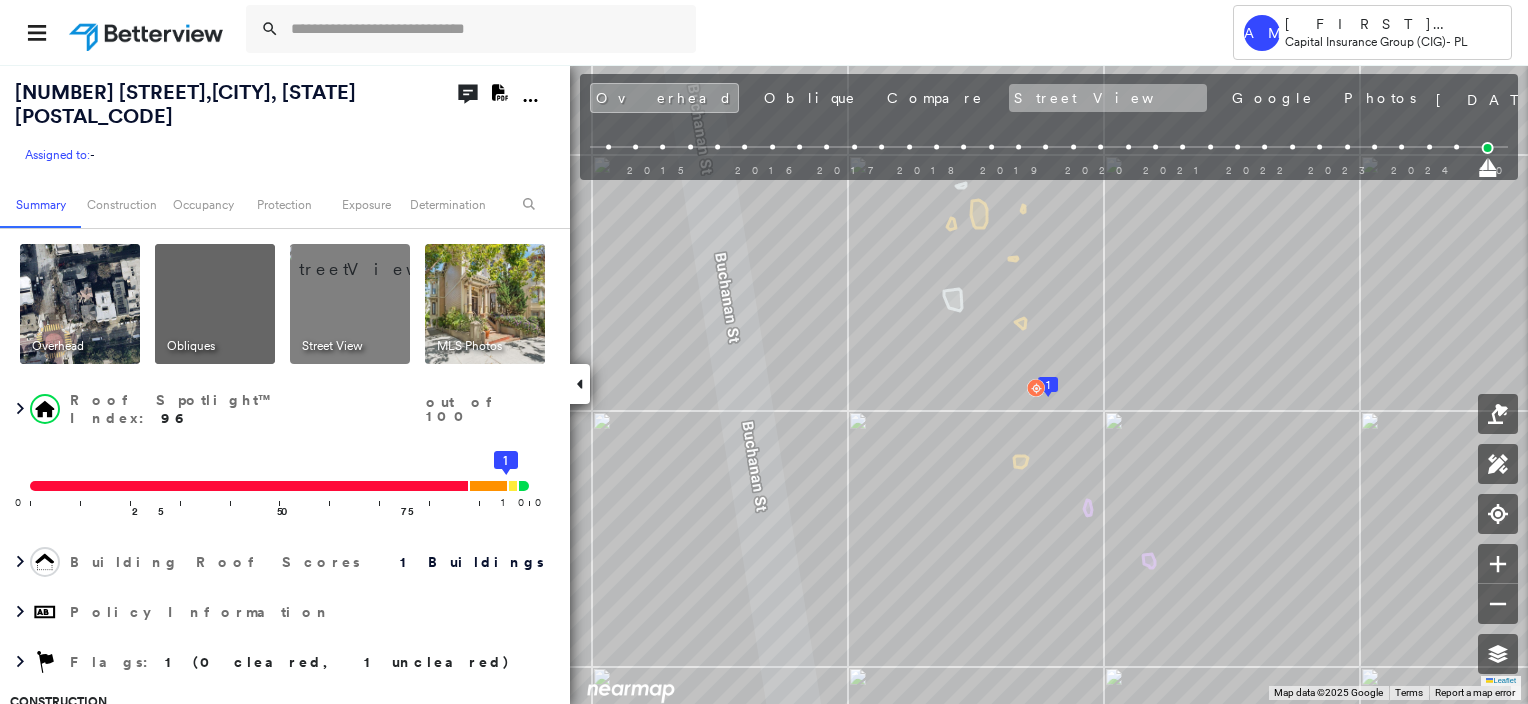 click on "Street View" at bounding box center (1108, 98) 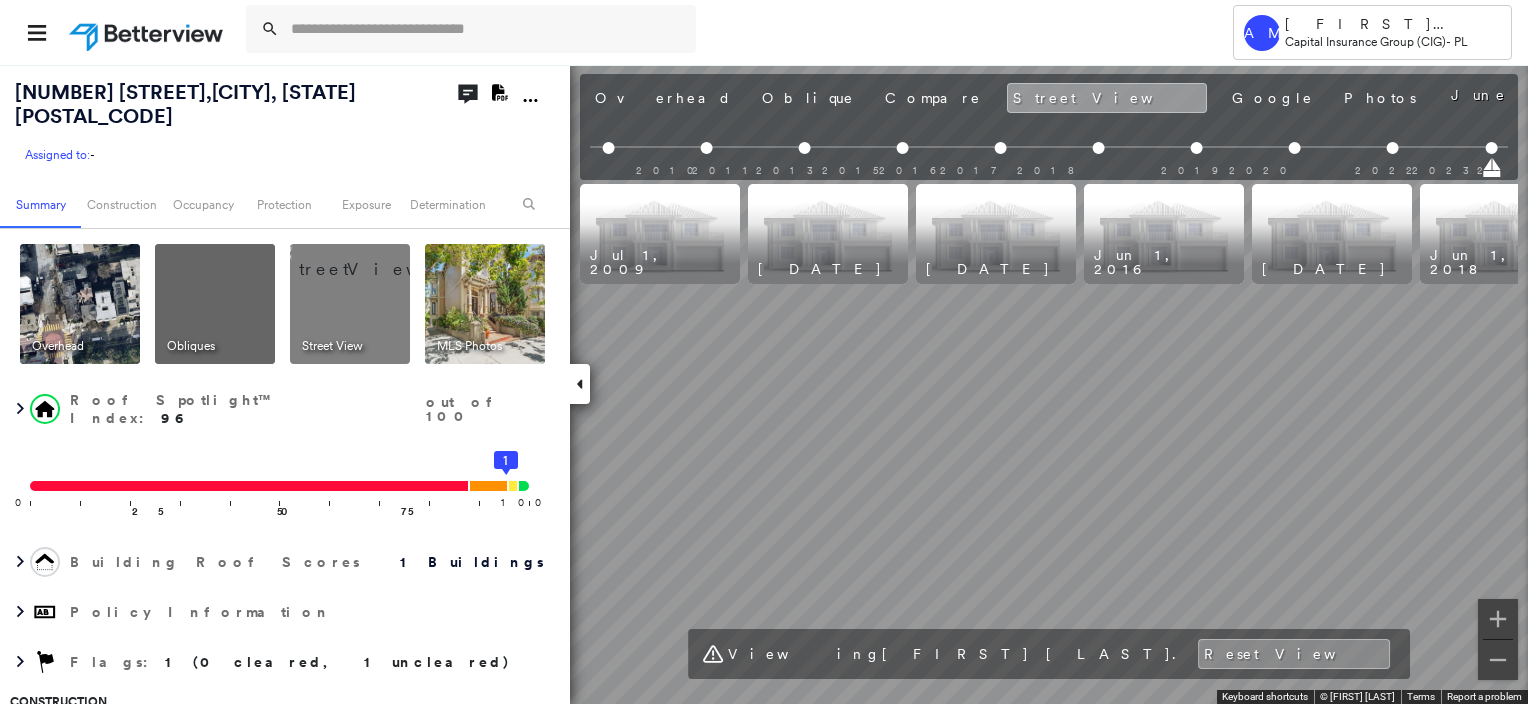 scroll, scrollTop: 0, scrollLeft: 674, axis: horizontal 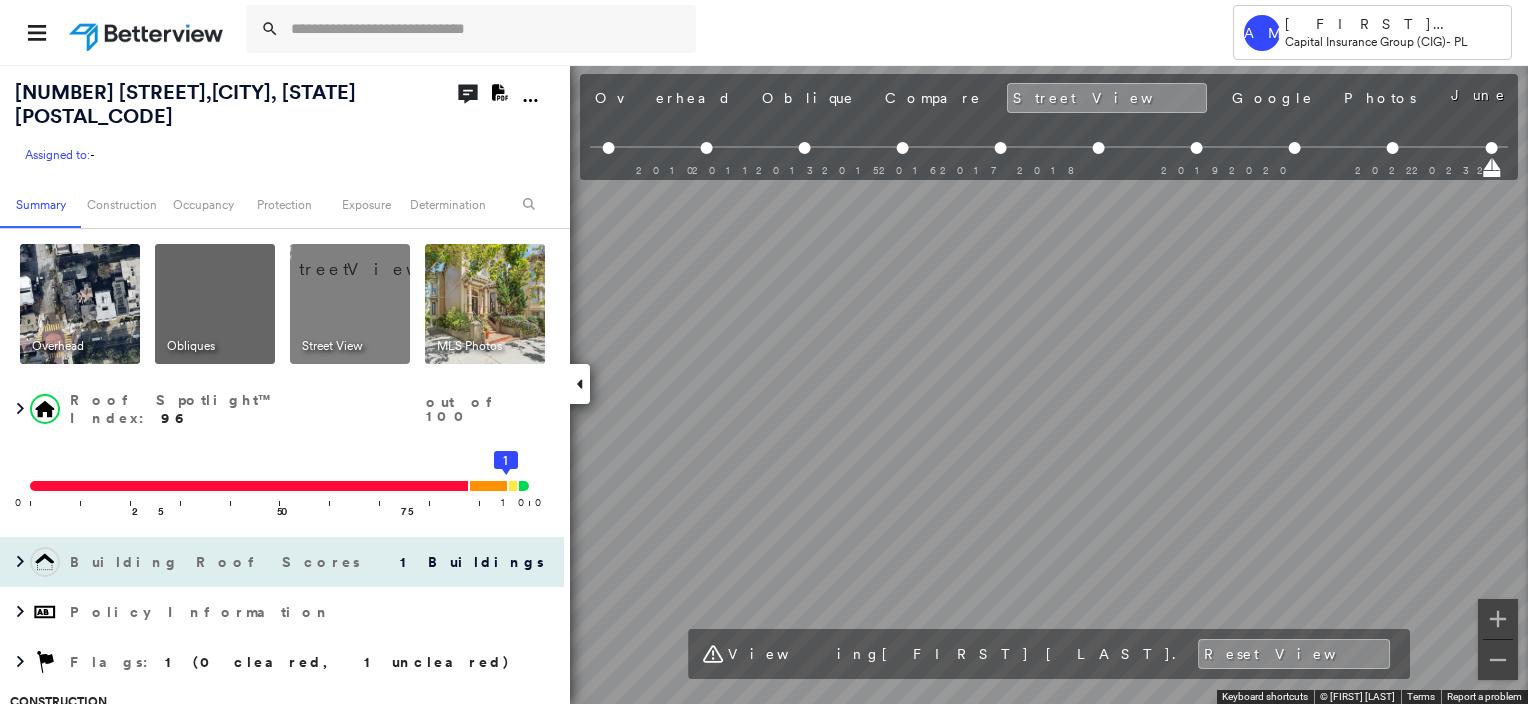 click on "[NUMBER] [STREET] , [CITY], [STATE] [POSTAL_CODE] Assigned to: - Assigned to: - Assigned to: - Open Comments Download PDF Report Summary Construction Occupancy Protection Exposure Determination Overhead Obliques Street View MLS Photos Roof Spotlight™ Index : [NUMBER] out of [NUMBER] [NUMBER] [NUMBER] [NUMBER] [NUMBER] [NUMBER] Building Roof Scores [NUMBER] Buildings Policy Information Flags : [NUMBER] ([NUMBER] cleared, [NUMBER] uncleared) Construction Roof Spotlights : Skylight, Chimney, Vent Property Features Roof Size & Shape : [NUMBER] building - Flat | Asphalt Shingle Assessor and MLS Details BuildZoom - Building Permit Data and Analysis Occupancy Ownership Place Detail Protection Protection Exposure FEMA Risk Index Crime Regional Hazard: [NUMBER] out of [NUMBER] Additional Perils Guidewire HazardHub Determination Flags : [NUMBER] ([NUMBER] cleared, [NUMBER] uncleared) Uncleared Flags ([NUMBER]) Cleared Flags (0) Low Low Priority Flagged [DATE] Clear Action Taken New Entry History Quote/New Business Terms & Conditions Added ACV Endorsement Added Cosmetic Endorsement Inspection/Loss Control General Save Renewal" at bounding box center [764, 384] 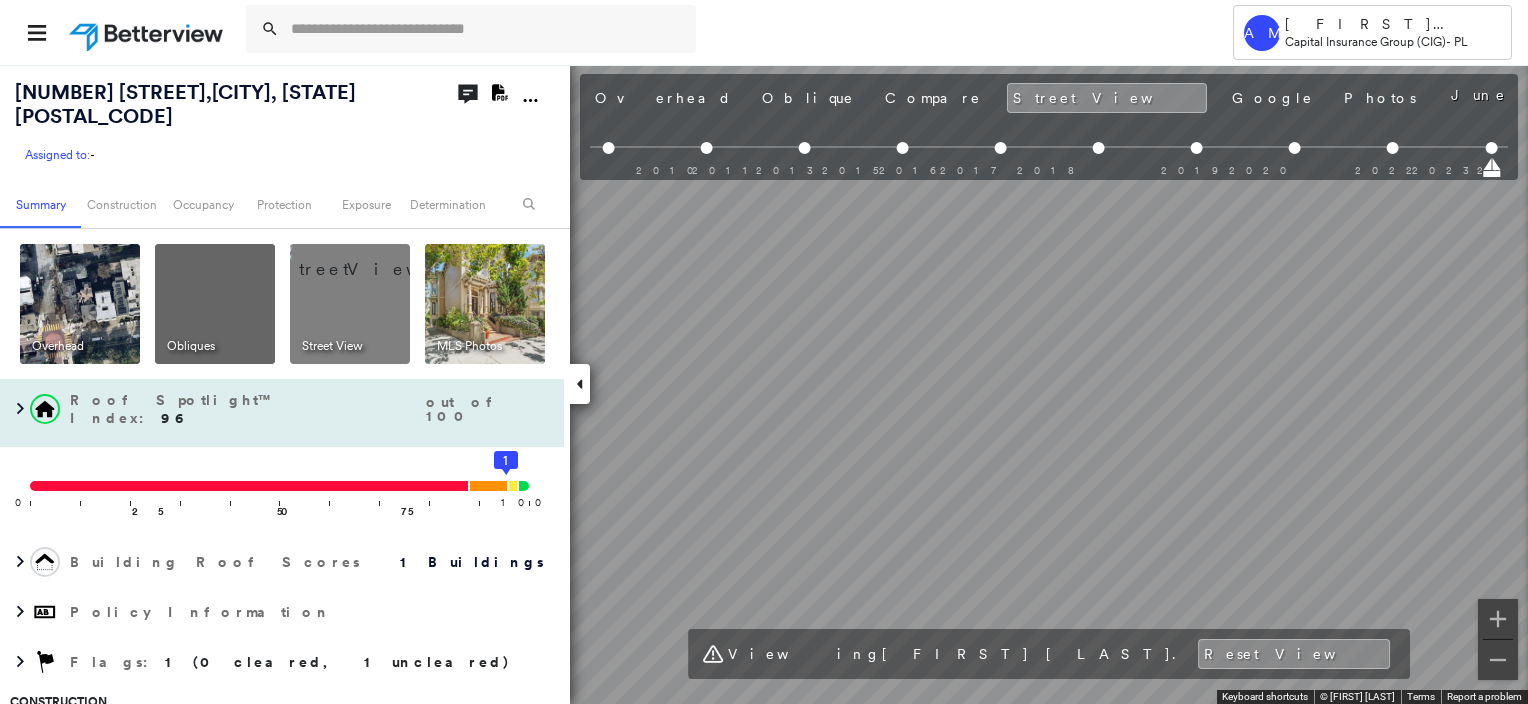 click on "[NUMBER] [STREET] , [CITY], [STATE] [POSTAL_CODE] Assigned to: - Assigned to: - Assigned to: - Open Comments Download PDF Report Summary Construction Occupancy Protection Exposure Determination Overhead Obliques Street View MLS Photos Roof Spotlight™ Index : [NUMBER] out of [NUMBER] [NUMBER] [NUMBER] [NUMBER] [NUMBER] [NUMBER] Building Roof Scores [NUMBER] Buildings Policy Information Flags : [NUMBER] ([NUMBER] cleared, [NUMBER] uncleared) Construction Roof Spotlights : Skylight, Chimney, Vent Property Features Roof Size & Shape : [NUMBER] building - Flat | Asphalt Shingle Assessor and MLS Details BuildZoom - Building Permit Data and Analysis Occupancy Ownership Place Detail Protection Protection Exposure FEMA Risk Index Crime Regional Hazard: [NUMBER] out of [NUMBER] Additional Perils Guidewire HazardHub Determination Flags : [NUMBER] ([NUMBER] cleared, [NUMBER] uncleared) Uncleared Flags ([NUMBER]) Cleared Flags (0) Low Low Priority Flagged [DATE] Clear Action Taken New Entry History Quote/New Business Terms & Conditions Added ACV Endorsement Added Cosmetic Endorsement Inspection/Loss Control General Save Renewal" at bounding box center [764, 384] 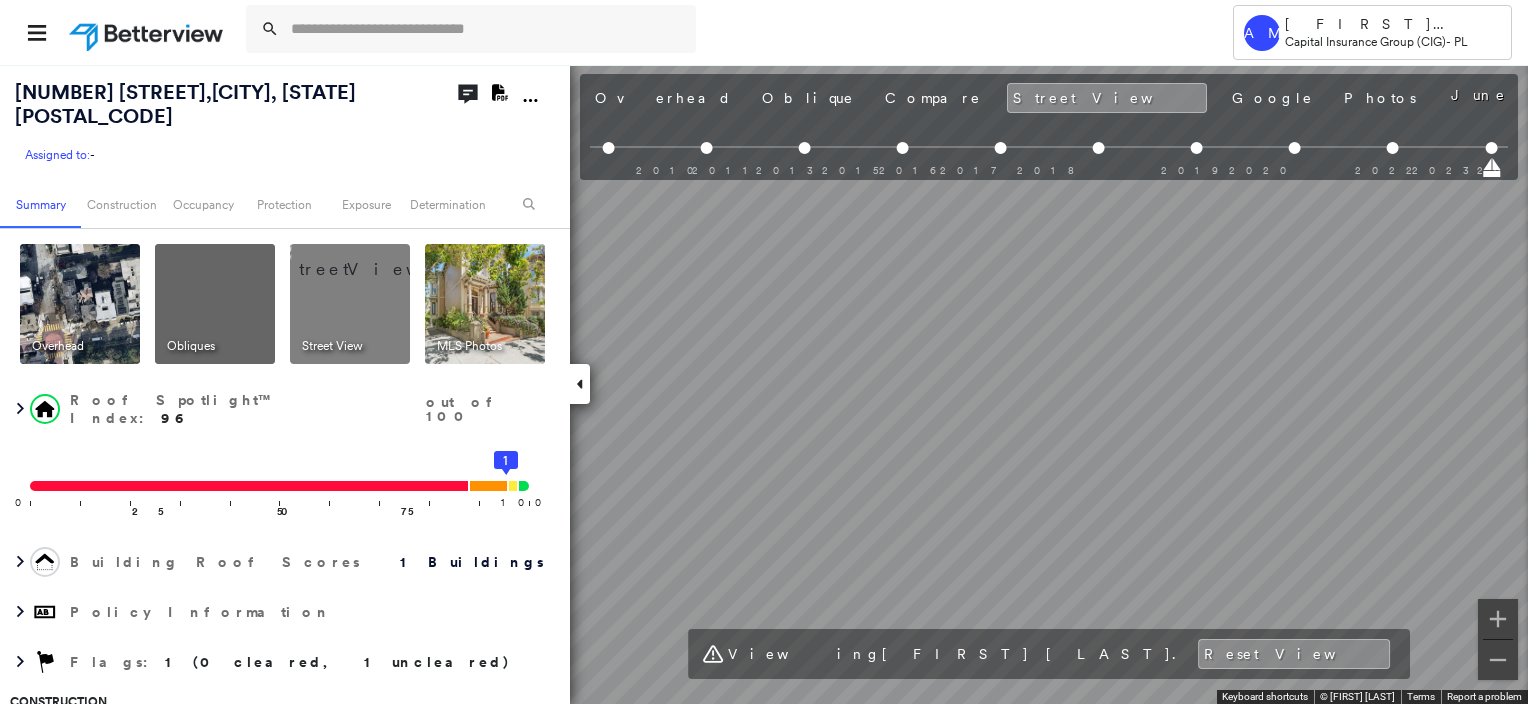 click on "[NAME] AM [NAME] [NAME] Capital Insurance Group (CIG) - PL [NUMBER] [STREET] , [CITY], [STATE] Assigned to: - Assigned to: - Assigned to: - Open Comments Download PDF Report Summary Construction Occupancy Protection Exposure Determination Overhead Obliques Street View MLS Photos Roof Spotlight™ Index : [NUMBER] out of [NUMBER] [NUMBER] [NUMBER] [NUMBER] [NUMBER] [NUMBER] Building Roof Scores [NUMBER] Buildings Policy Information Flags : [NUMBER] ([NUMBER] cleared, [NUMBER] uncleared) Construction Roof Spotlights : Skylight, Chimney, Vent Property Features Roof Size & Shape : [NUMBER] building - Flat | Asphalt Shingle Assessor and MLS Details BuildZoom - Building Permit Data and Analysis Occupancy Ownership Place Detail Protection Protection Exposure FEMA Risk Index Crime Regional Hazard: [NUMBER] out of [NUMBER] Additional Perils Guidewire HazardHub Determination Flags : [NUMBER] ([NUMBER] cleared, [NUMBER] uncleared) Uncleared Flags ([NUMBER]) Cleared Flags (0) Low Low Priority Flagged [DATE] Clear Action Taken New Entry History Quote/New Business Terms & Conditions Added ACV Endorsement General" at bounding box center [764, 352] 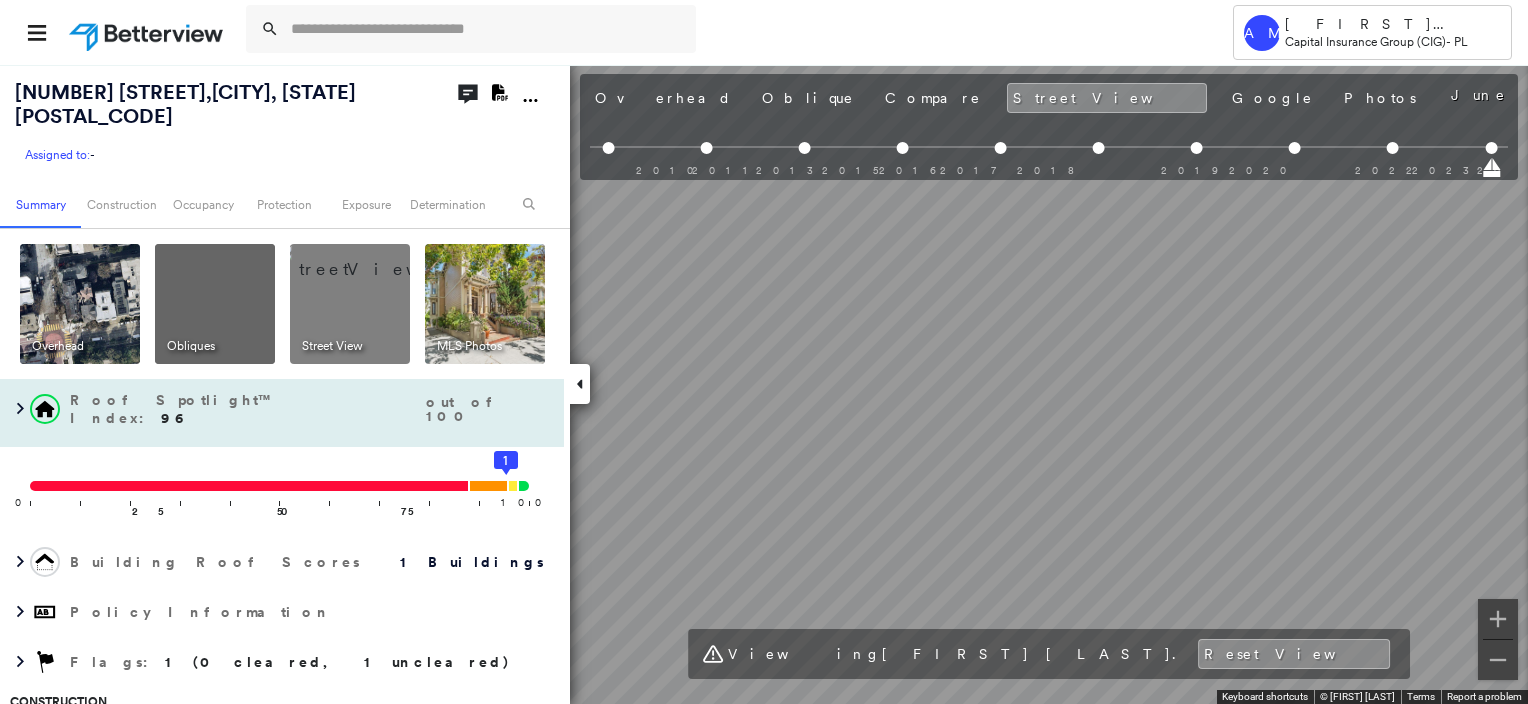 click on "[NUMBER] [STREET] , [CITY], [STATE] [POSTAL_CODE] Assigned to: - Assigned to: - Assigned to: - Open Comments Download PDF Report Summary Construction Occupancy Protection Exposure Determination Overhead Obliques Street View MLS Photos Roof Spotlight™ Index : [NUMBER] out of [NUMBER] [NUMBER] [NUMBER] [NUMBER] [NUMBER] [NUMBER] Building Roof Scores [NUMBER] Buildings Policy Information Flags : [NUMBER] ([NUMBER] cleared, [NUMBER] uncleared) Construction Roof Spotlights : Skylight, Chimney, Vent Property Features Roof Size & Shape : [NUMBER] building - Flat | Asphalt Shingle Assessor and MLS Details BuildZoom - Building Permit Data and Analysis Occupancy Ownership Place Detail Protection Protection Exposure FEMA Risk Index Crime Regional Hazard: [NUMBER] out of [NUMBER] Additional Perils Guidewire HazardHub Determination Flags : [NUMBER] ([NUMBER] cleared, [NUMBER] uncleared) Uncleared Flags ([NUMBER]) Cleared Flags (0) Low Low Priority Flagged [DATE] Clear Action Taken New Entry History Quote/New Business Terms & Conditions Added ACV Endorsement Added Cosmetic Endorsement Inspection/Loss Control General Save Renewal" at bounding box center [764, 384] 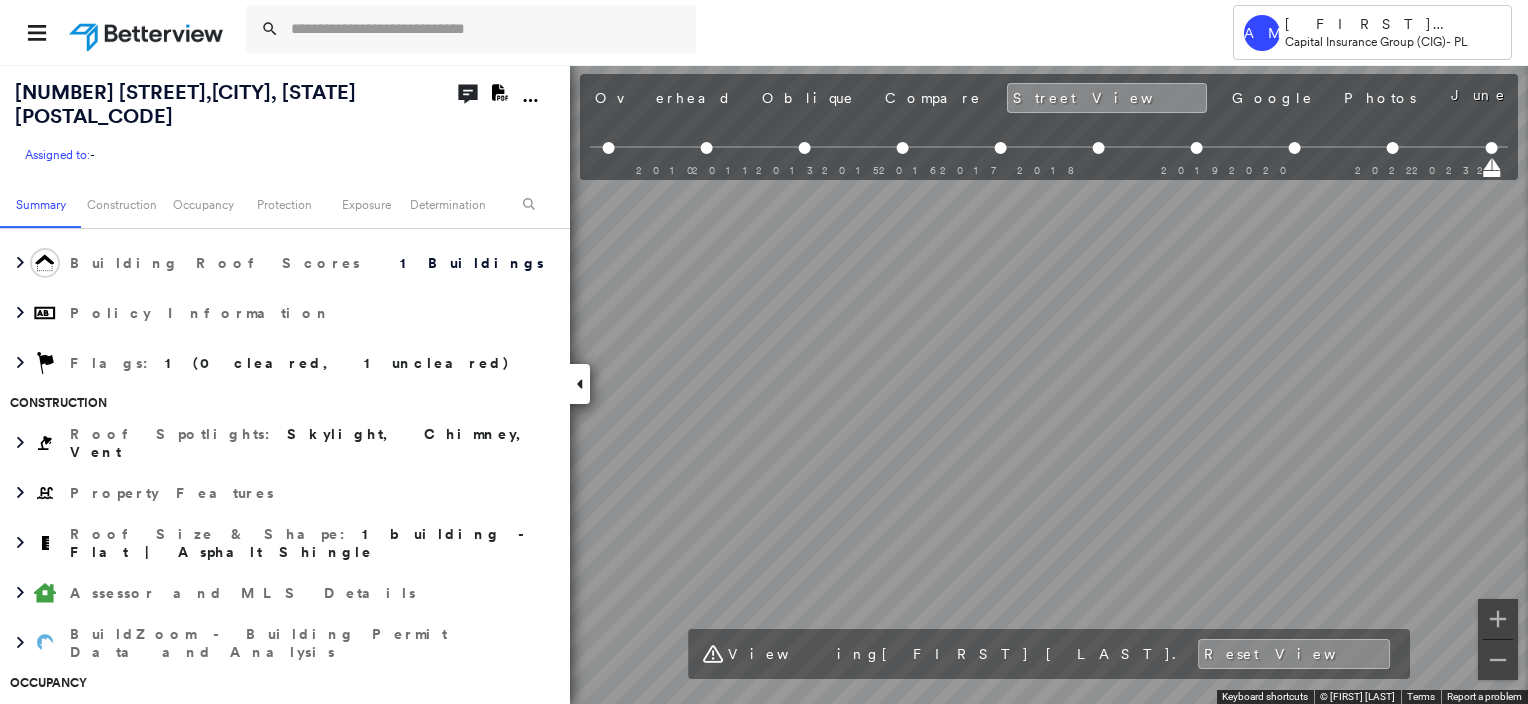 scroll, scrollTop: 400, scrollLeft: 0, axis: vertical 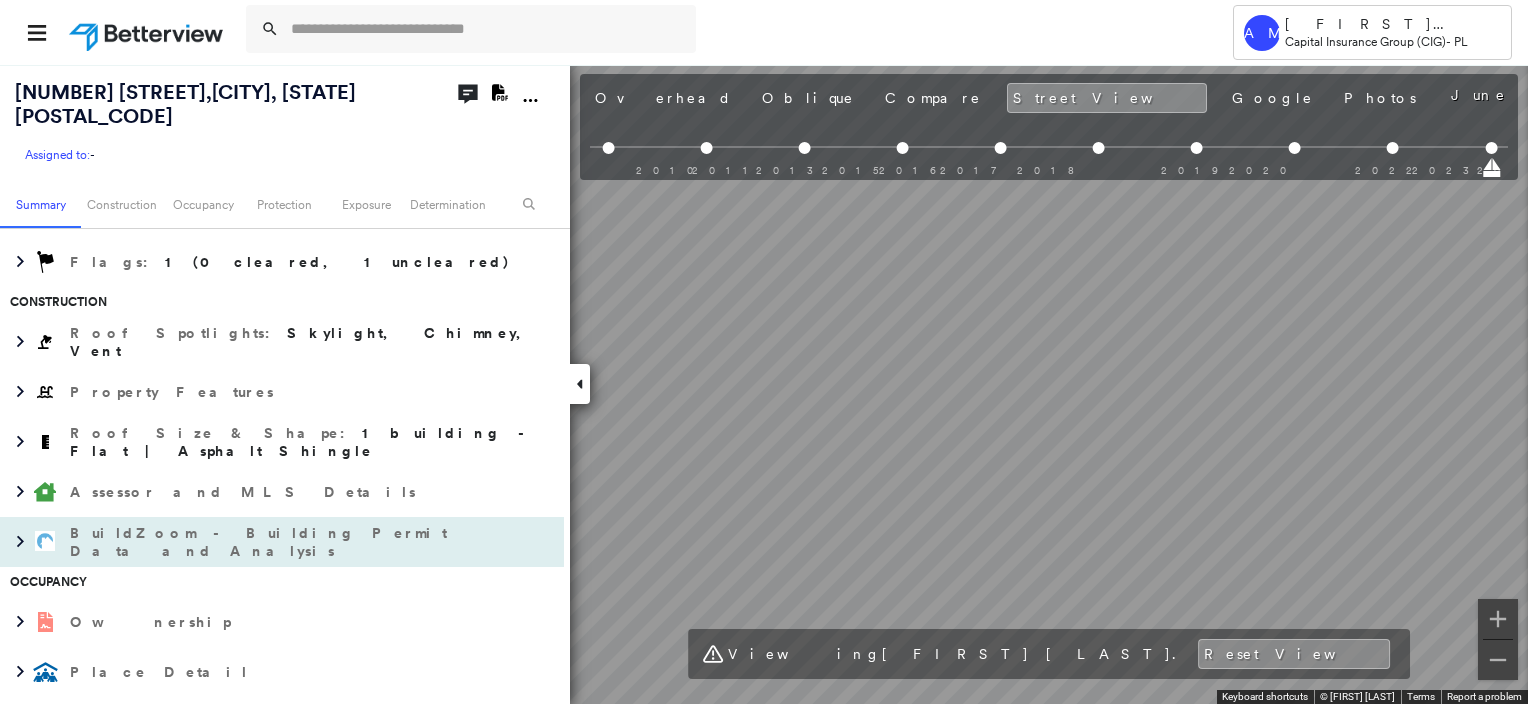 click on "BuildZoom - Building Permit Data and Analysis" at bounding box center [262, 542] 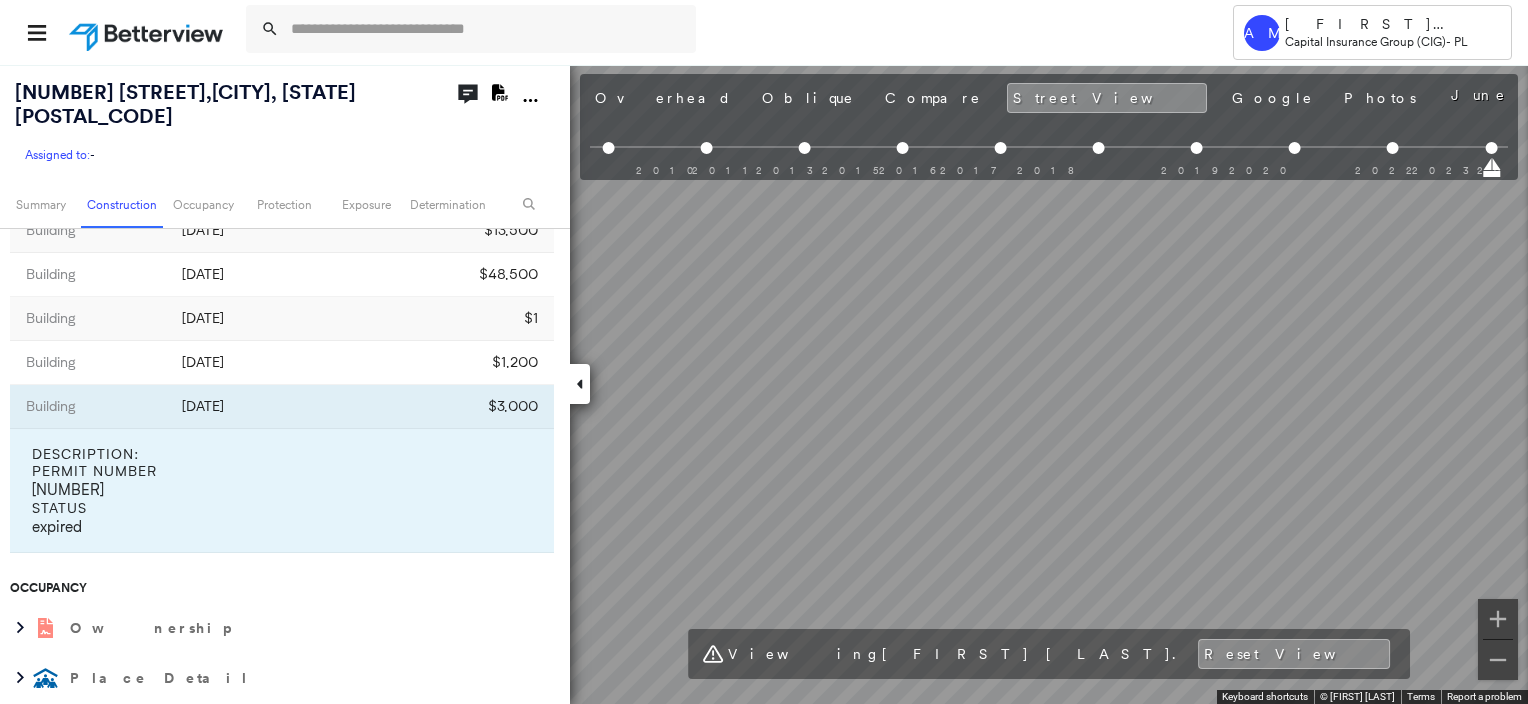 scroll, scrollTop: 1600, scrollLeft: 0, axis: vertical 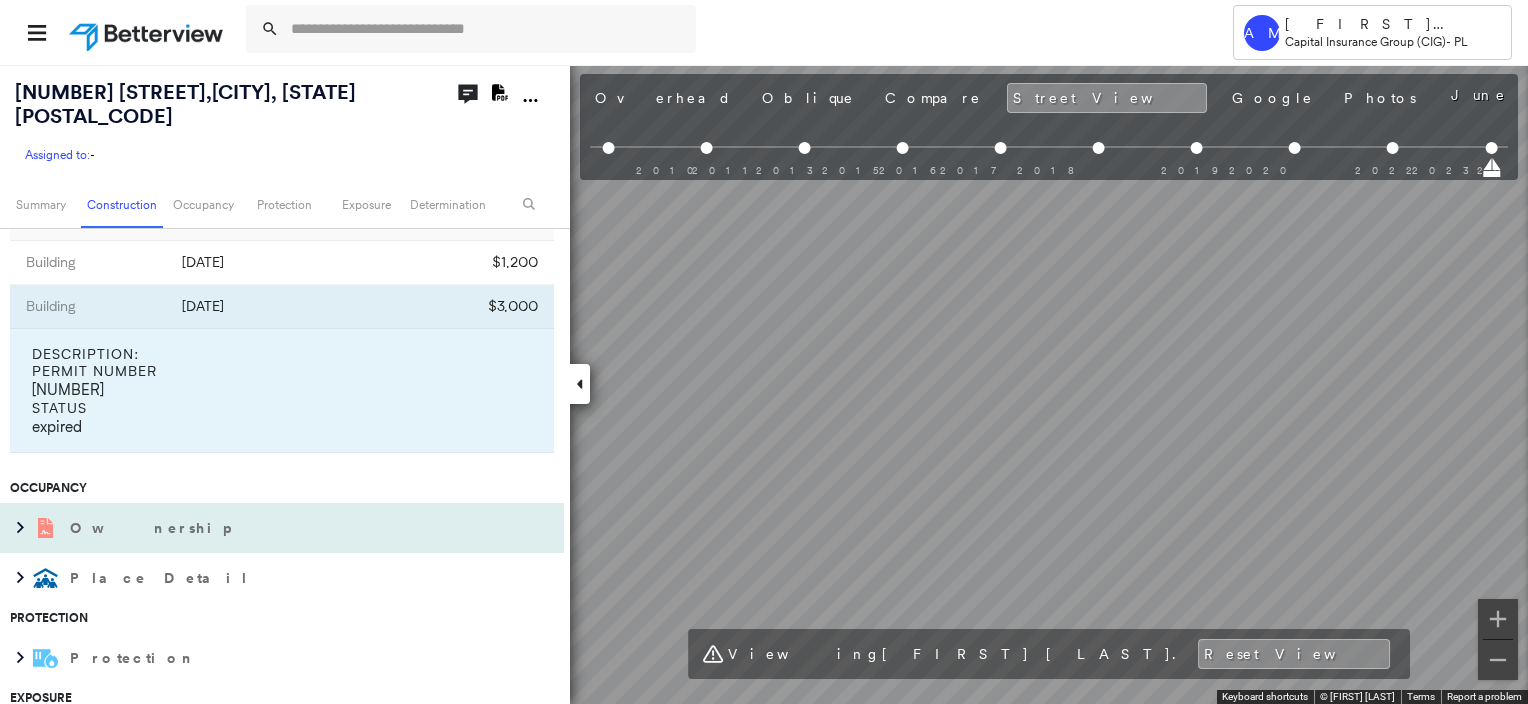 click on "Ownership" at bounding box center (262, 528) 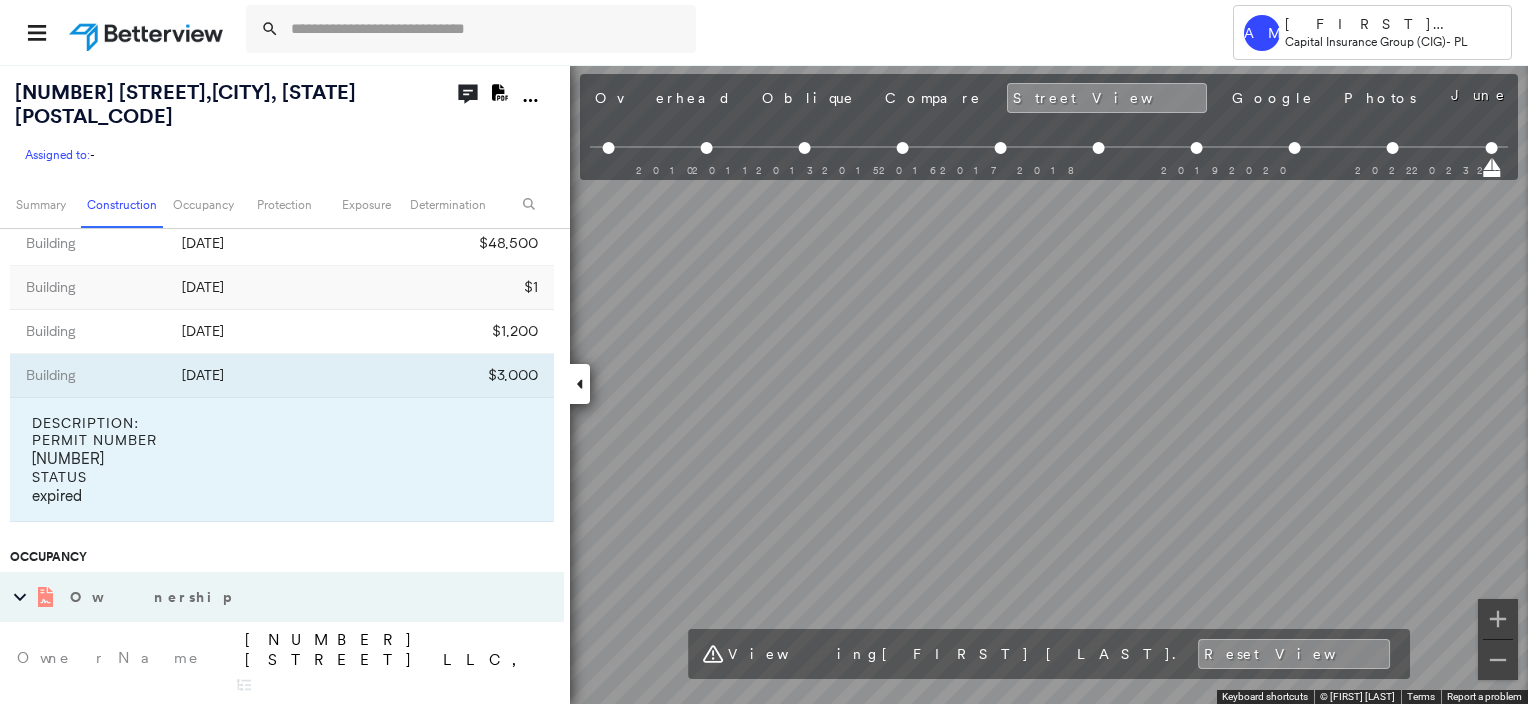 scroll, scrollTop: 1500, scrollLeft: 0, axis: vertical 